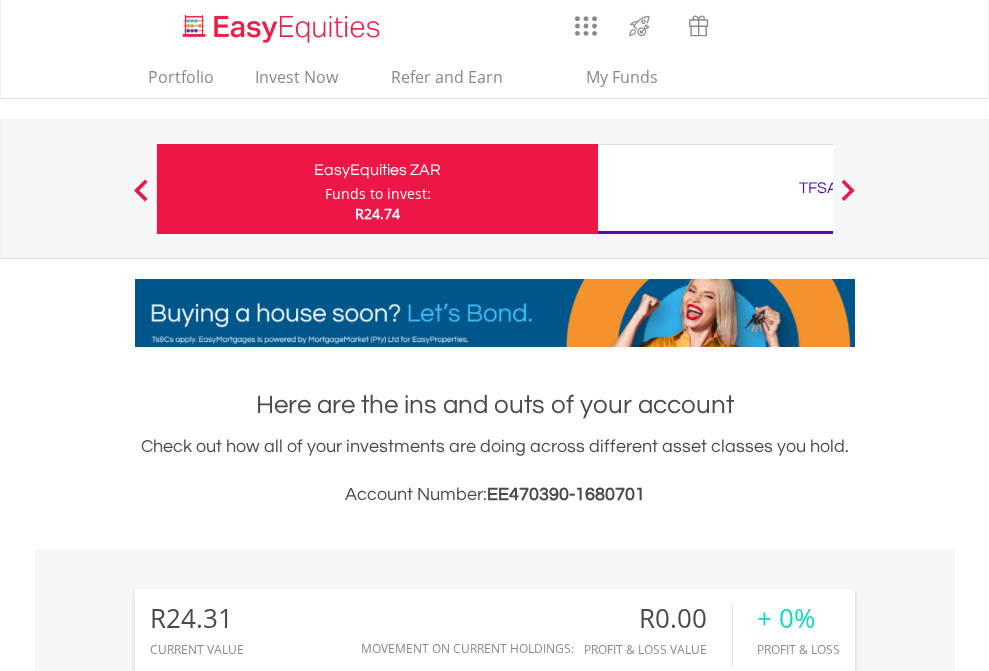 scroll, scrollTop: 0, scrollLeft: 0, axis: both 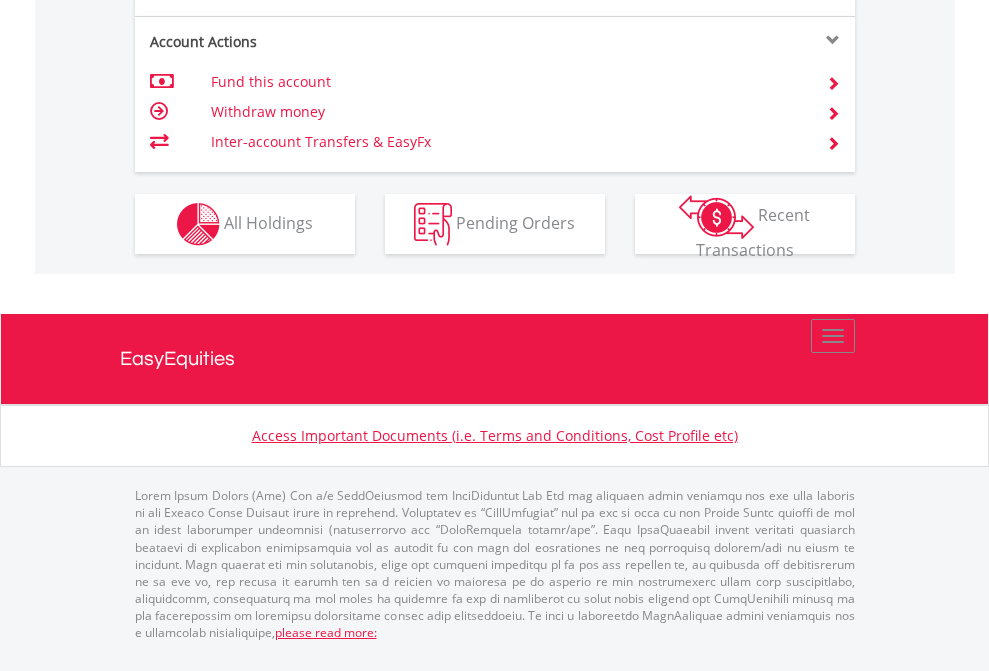 click on "Investment types" at bounding box center [706, -337] 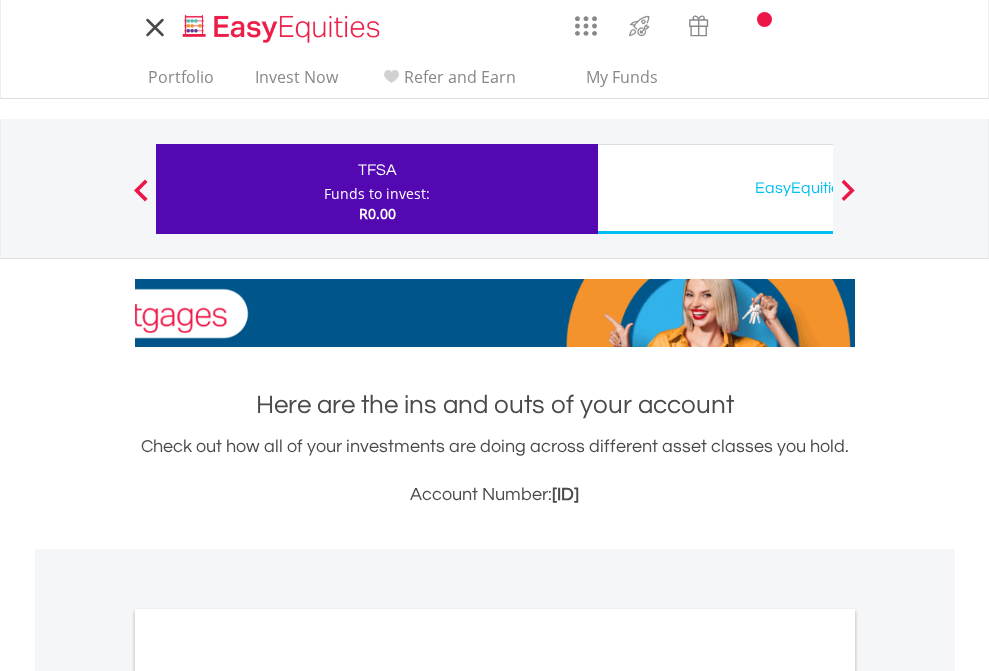 scroll, scrollTop: 0, scrollLeft: 0, axis: both 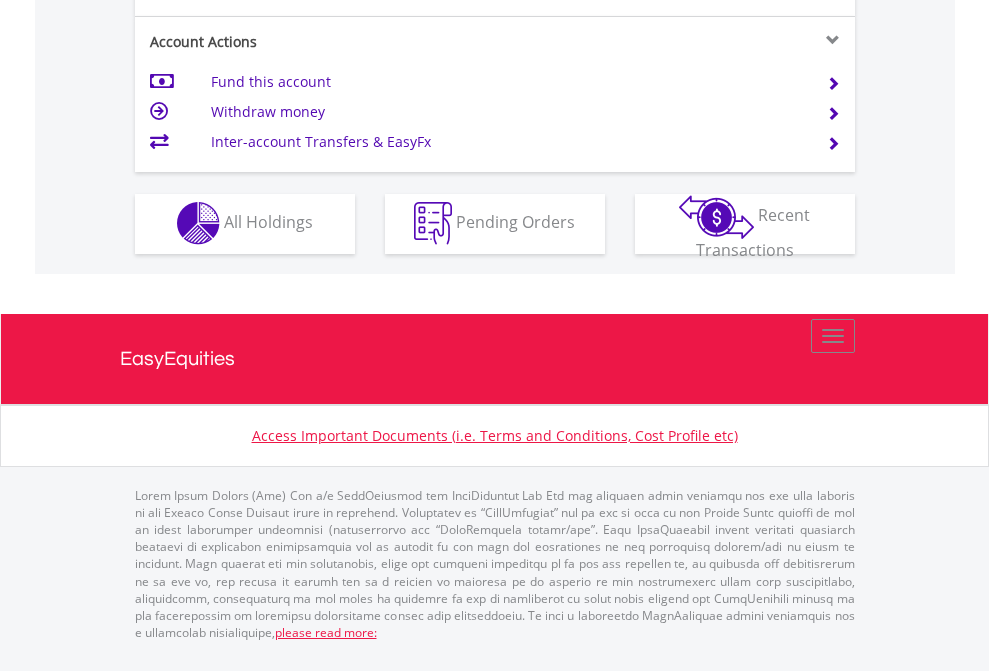 click on "Investment types" at bounding box center [706, -353] 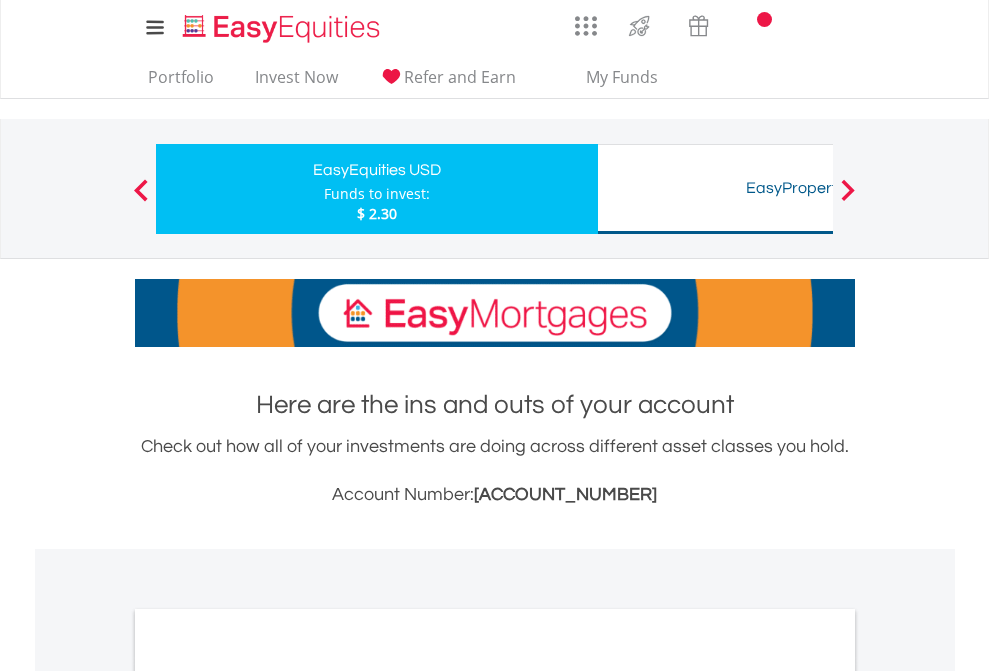 scroll, scrollTop: 0, scrollLeft: 0, axis: both 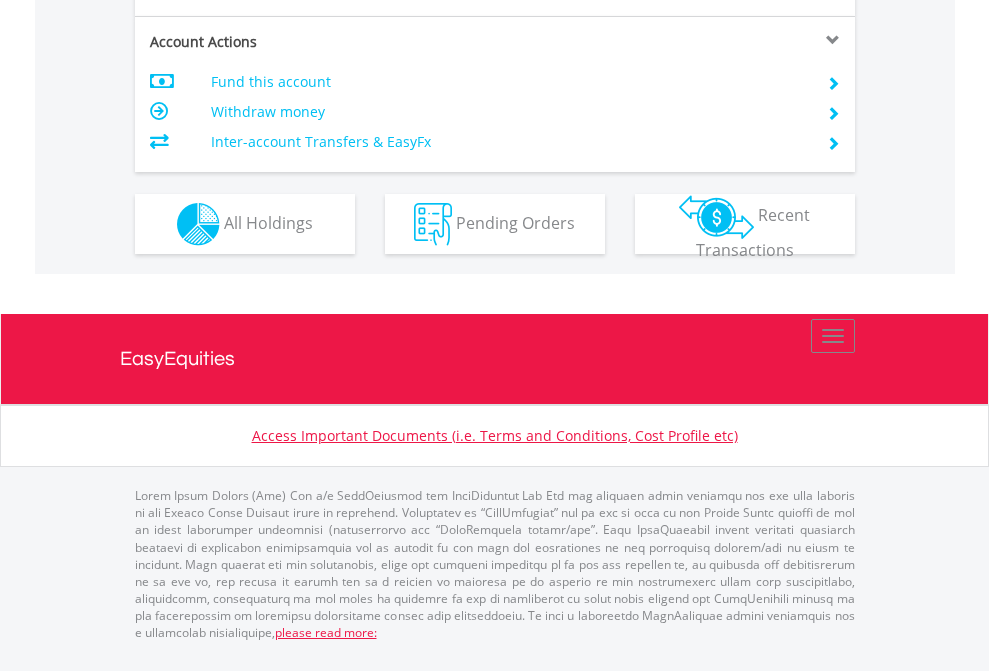 click on "Investment types" at bounding box center [706, -337] 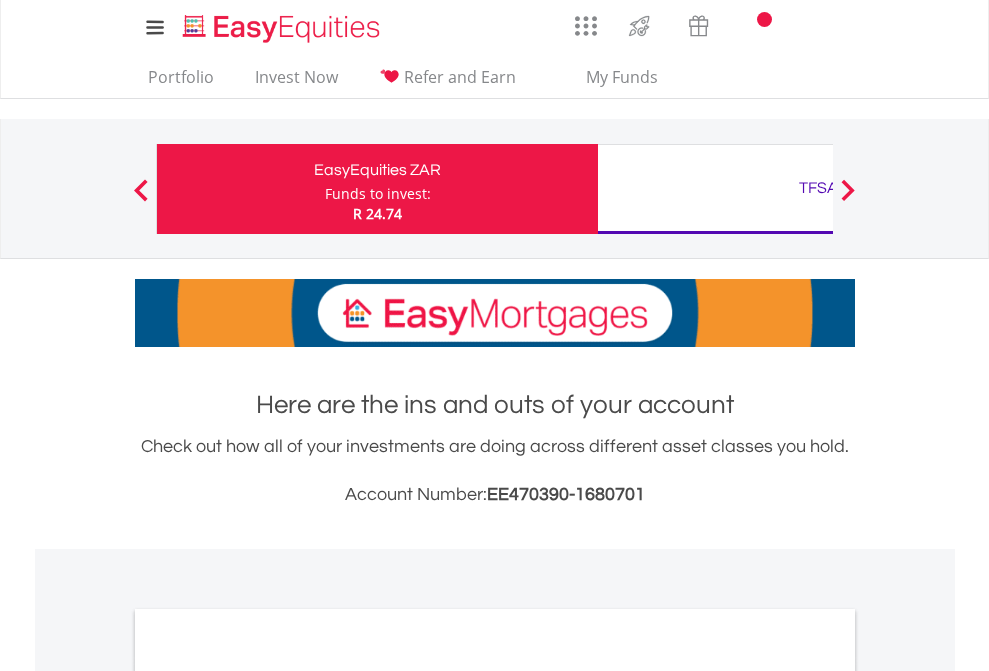 scroll, scrollTop: 0, scrollLeft: 0, axis: both 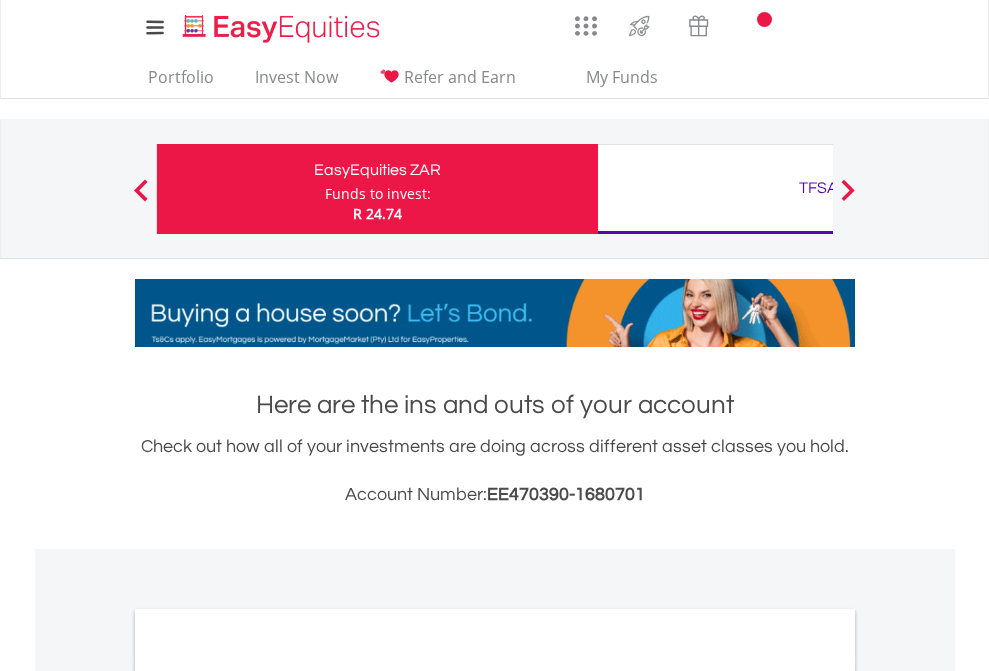 click on "All Holdings" at bounding box center (268, 1096) 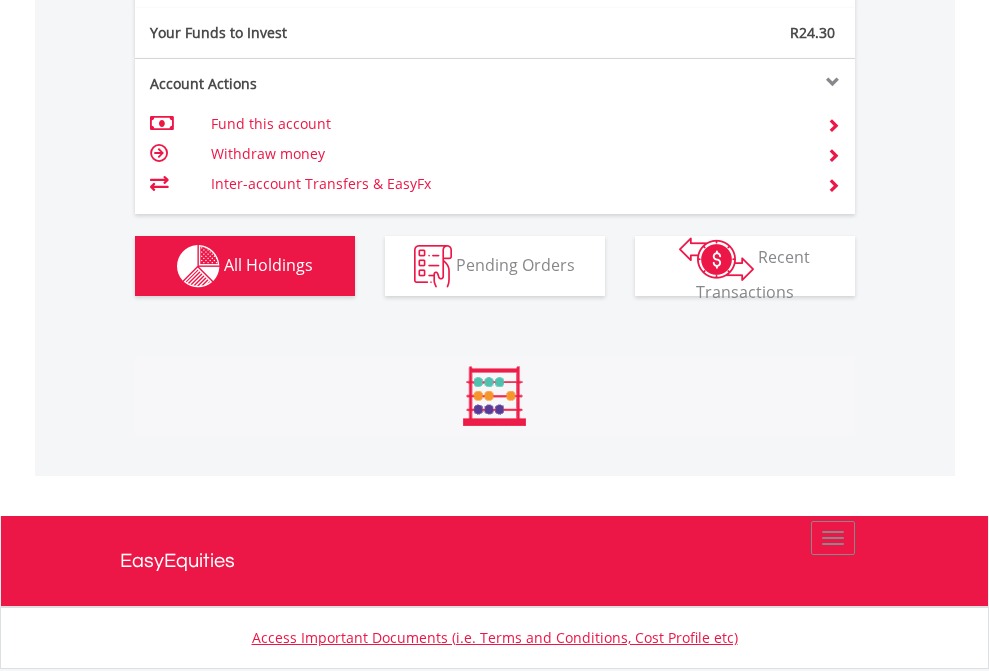 scroll, scrollTop: 999808, scrollLeft: 999687, axis: both 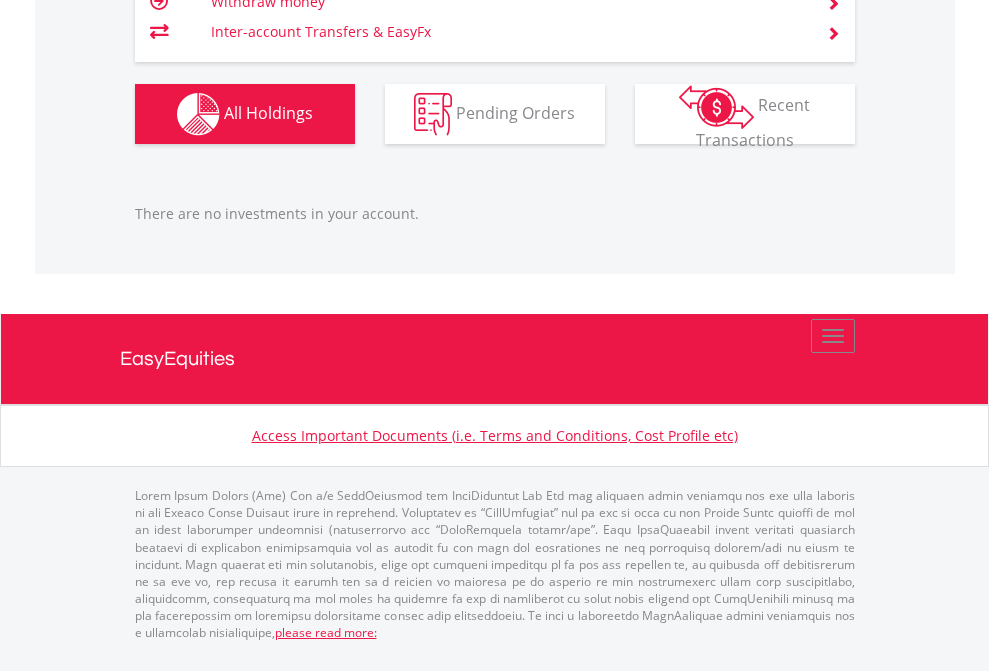 click on "TFSA" at bounding box center [818, -1166] 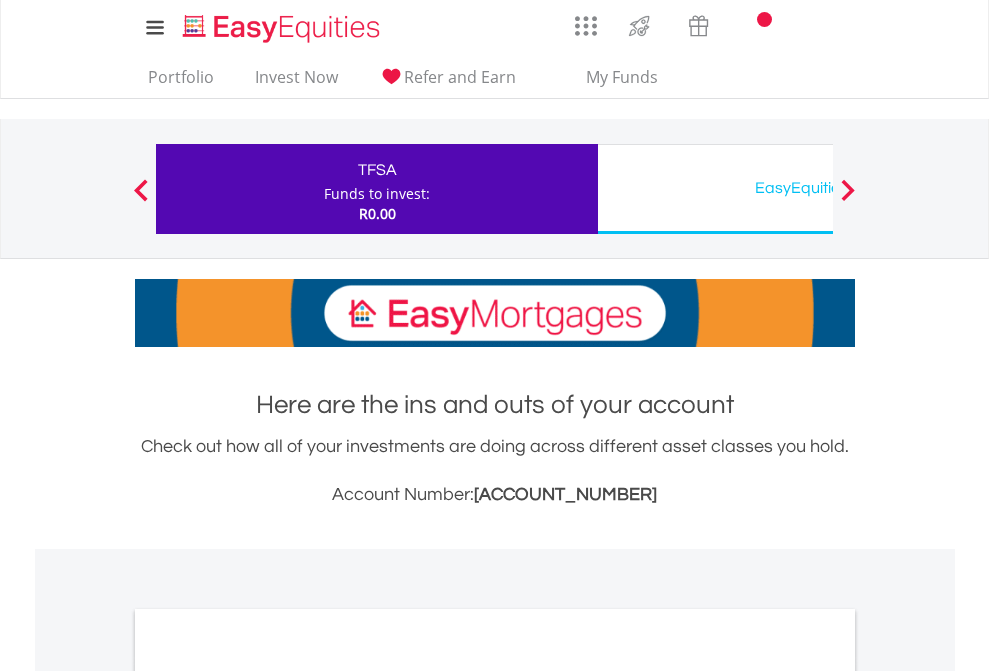 scroll, scrollTop: 1202, scrollLeft: 0, axis: vertical 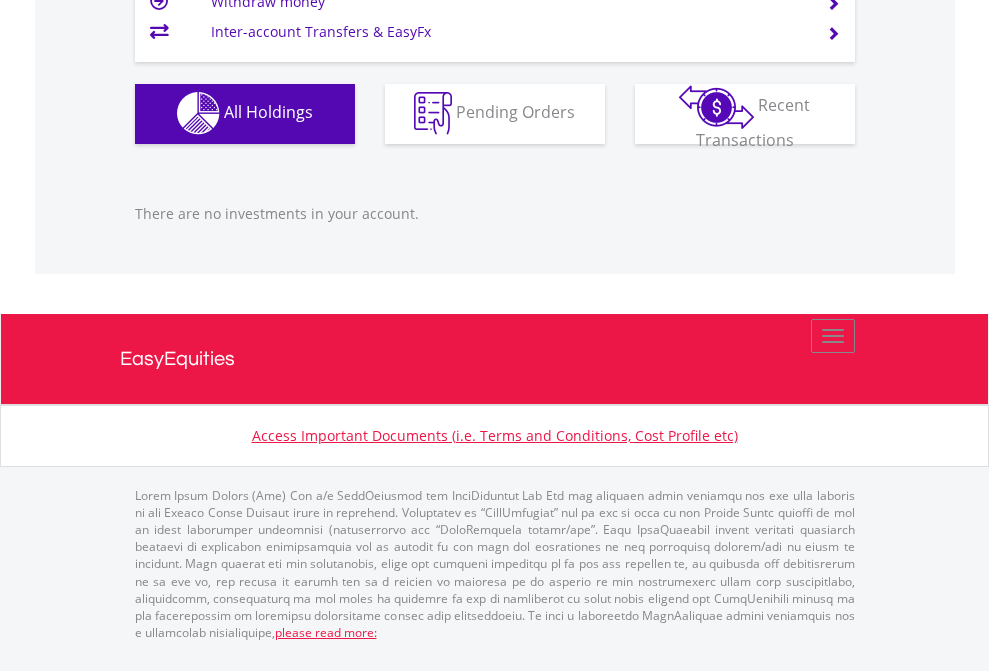 click on "EasyEquities USD" at bounding box center [818, -1142] 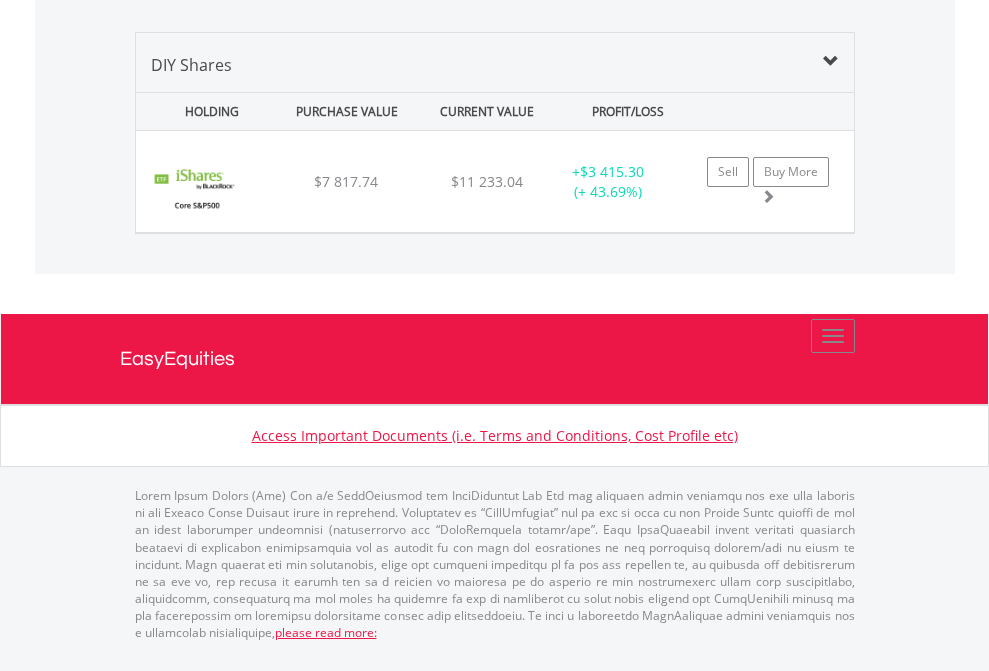 scroll, scrollTop: 2225, scrollLeft: 0, axis: vertical 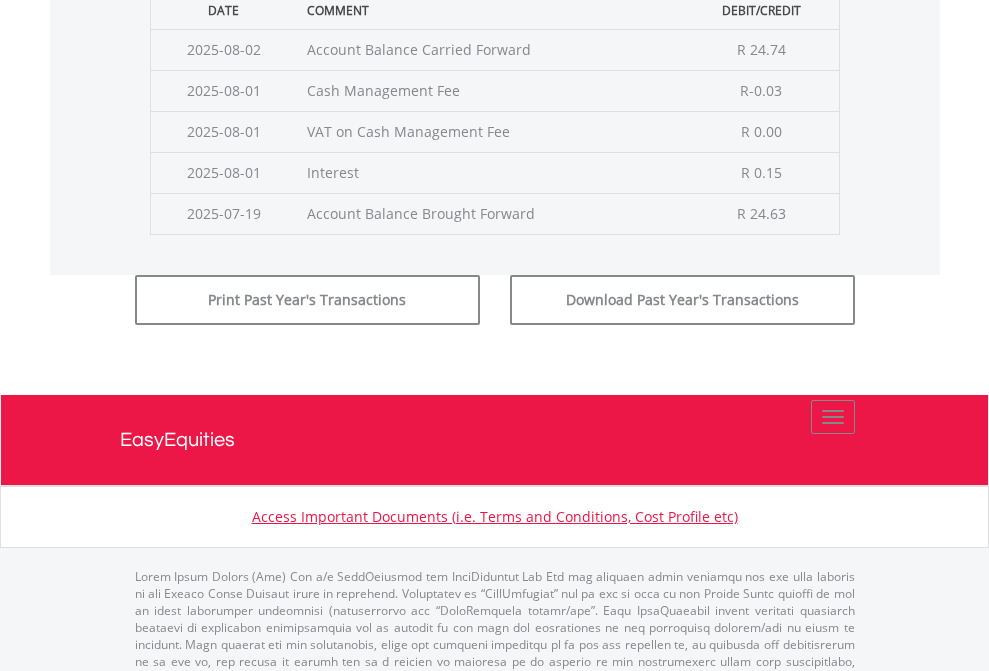 click on "Submit" at bounding box center [714, -225] 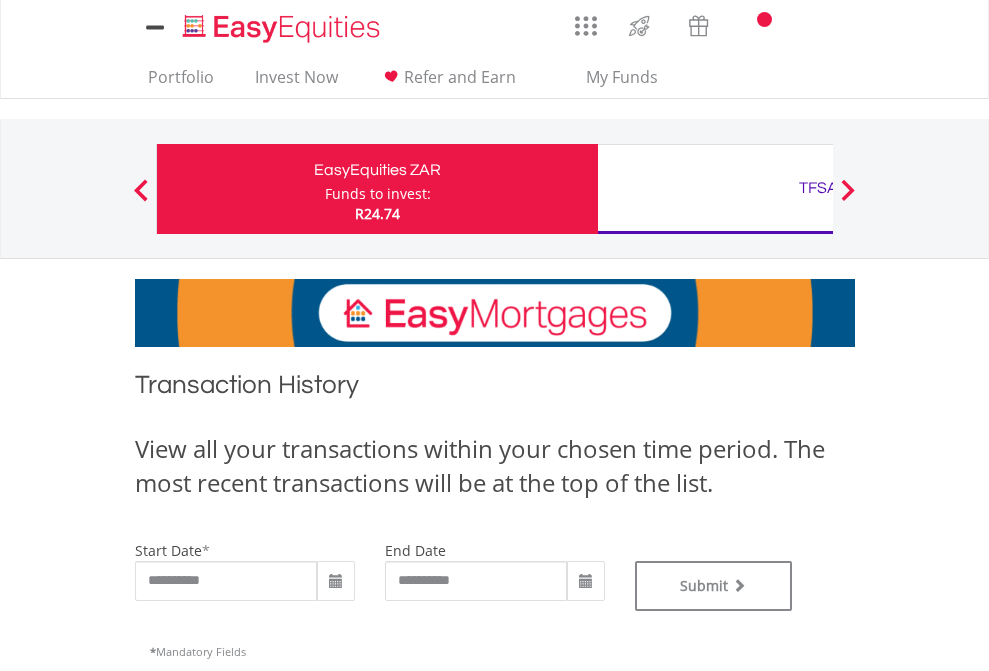 scroll, scrollTop: 0, scrollLeft: 0, axis: both 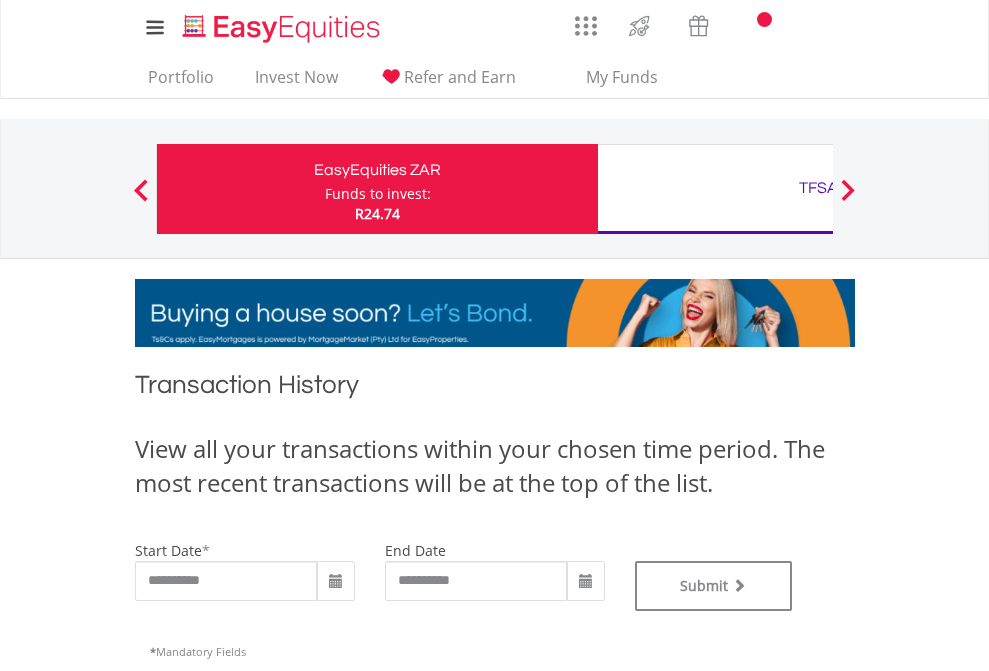 click on "TFSA" at bounding box center (818, 188) 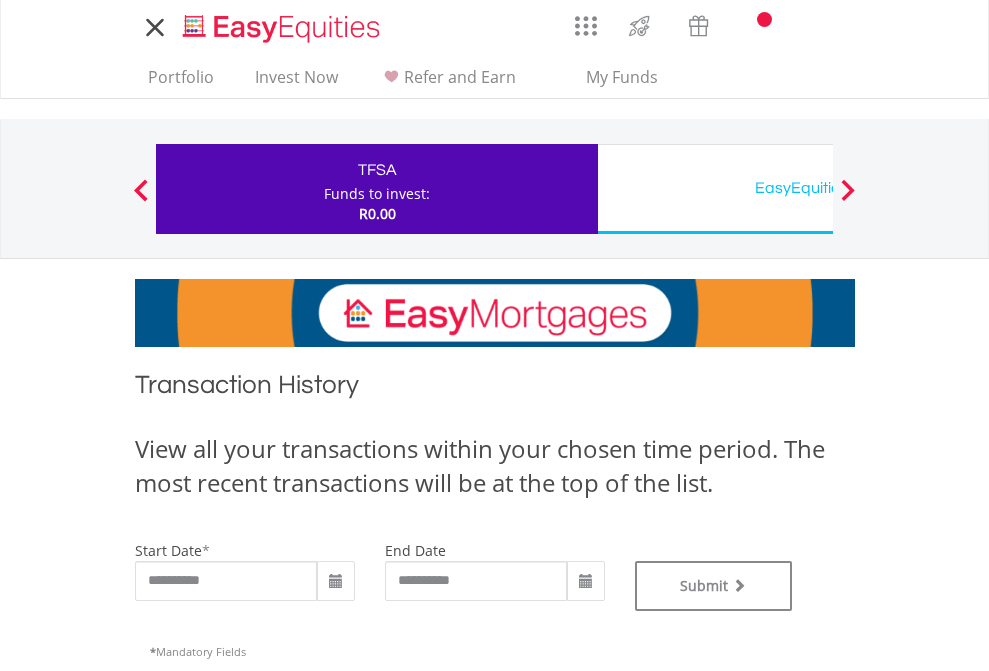 scroll, scrollTop: 0, scrollLeft: 0, axis: both 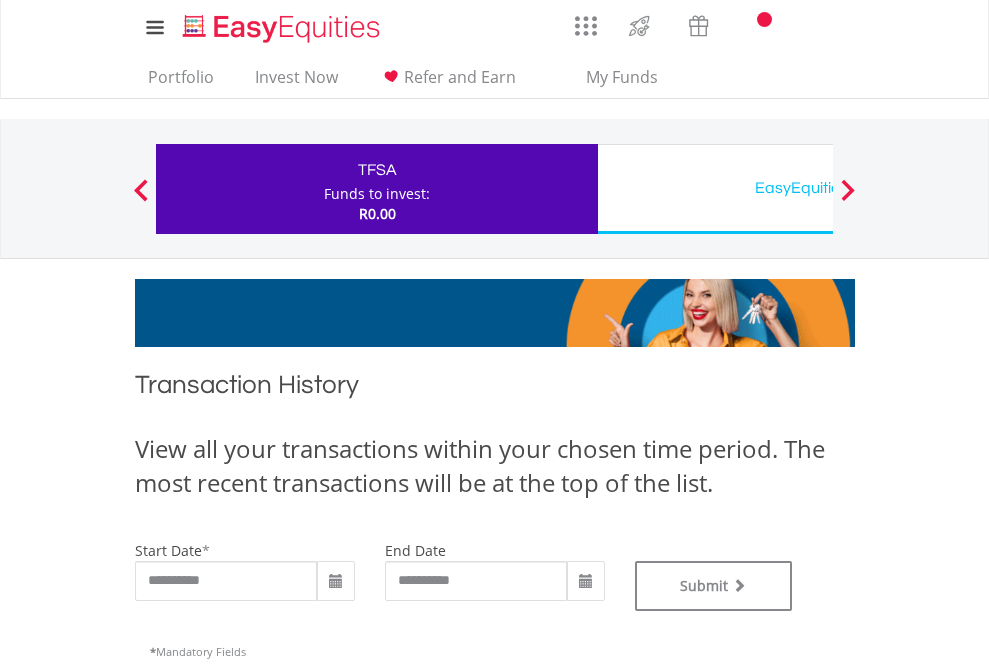 type on "**********" 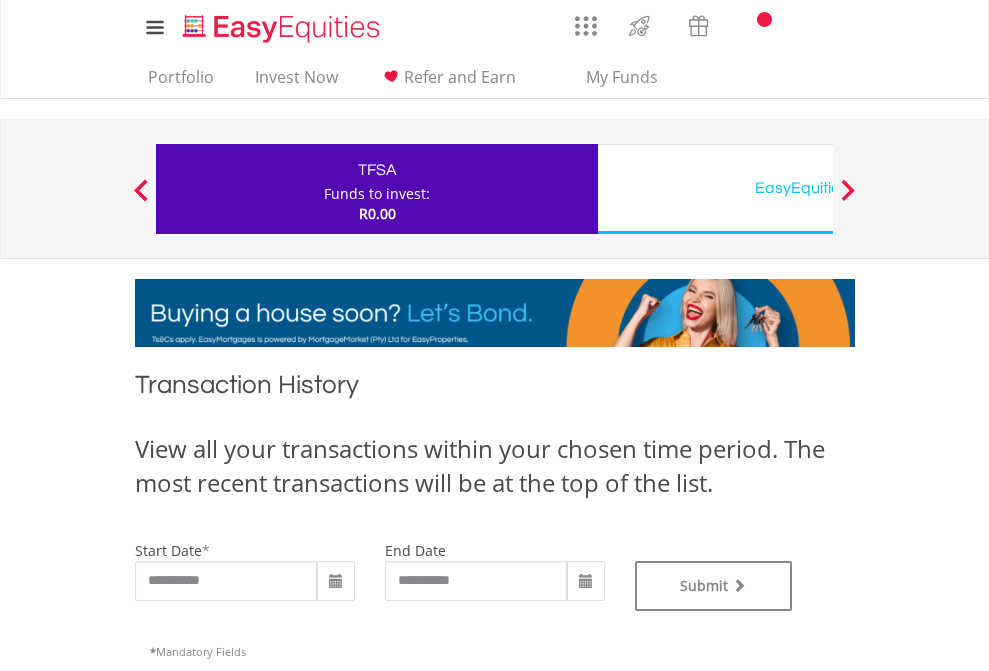 type on "**********" 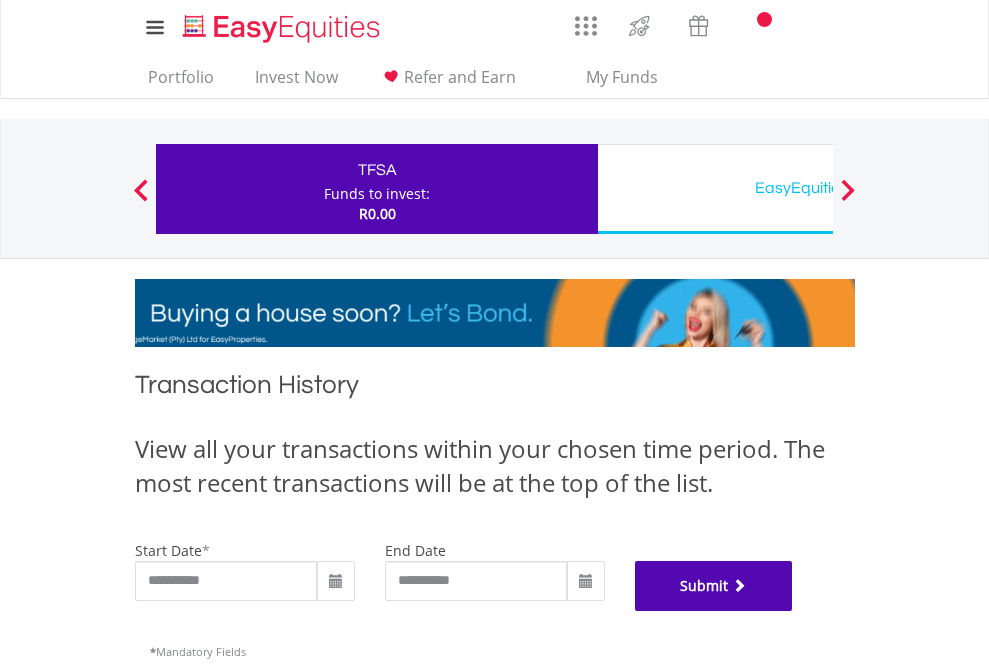 click on "Submit" at bounding box center [714, 586] 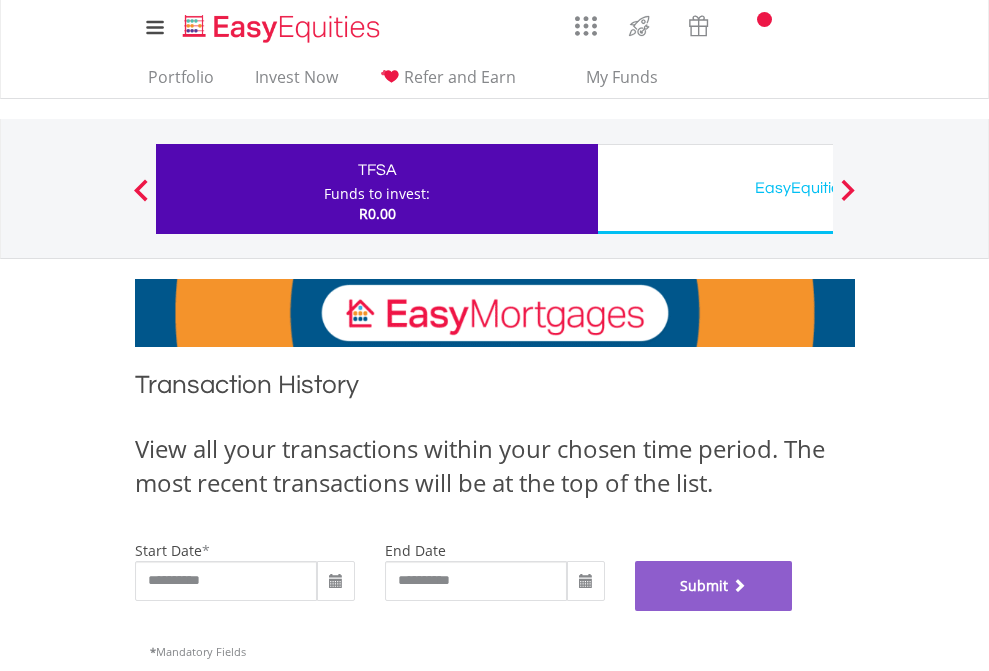 scroll, scrollTop: 811, scrollLeft: 0, axis: vertical 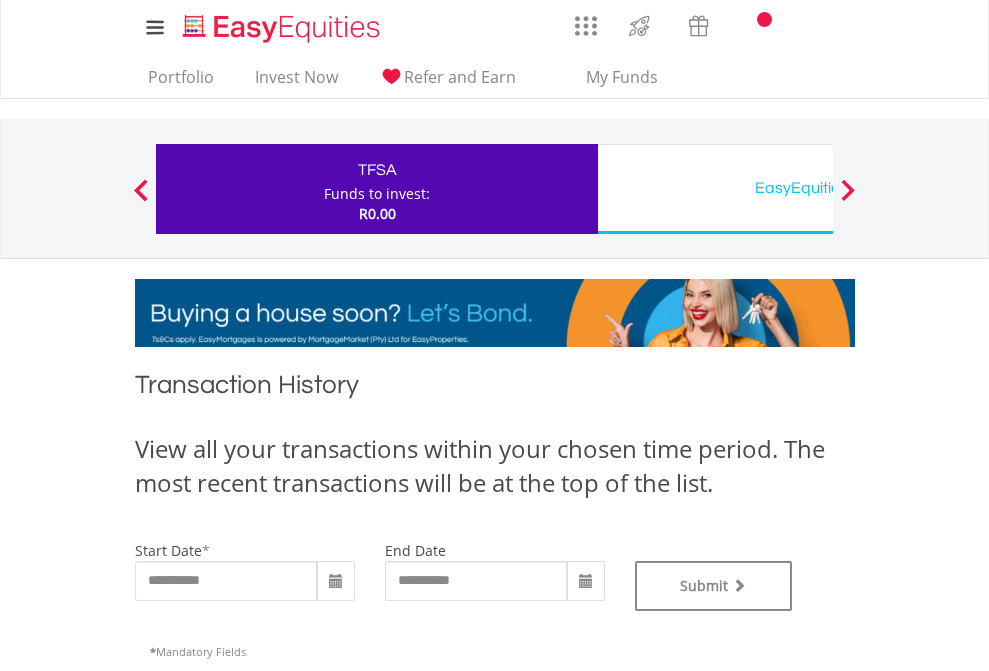 click on "EasyEquities USD" at bounding box center [818, 188] 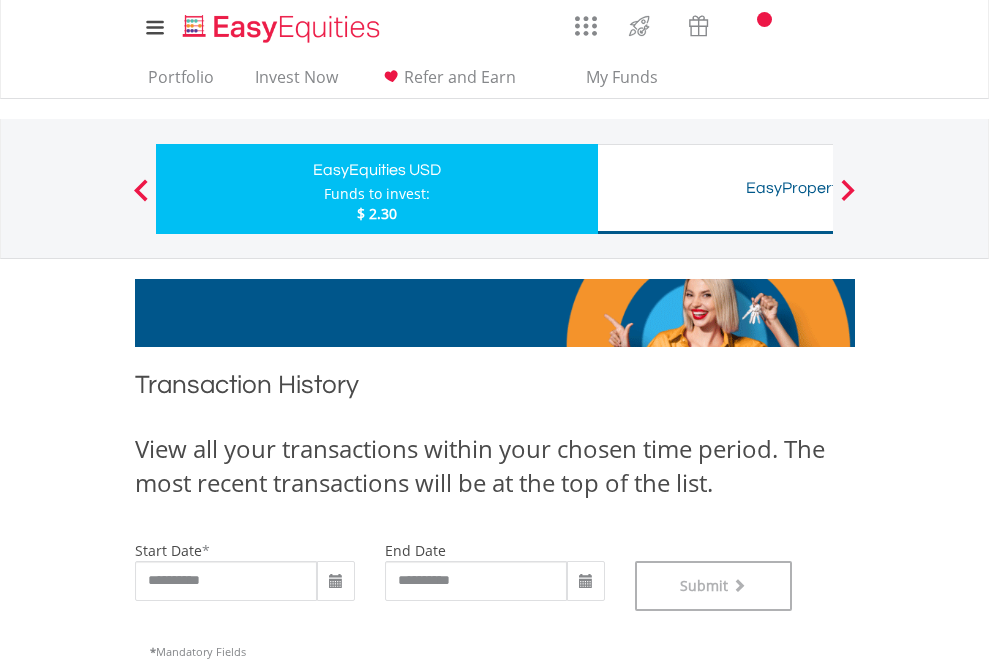 scroll, scrollTop: 811, scrollLeft: 0, axis: vertical 